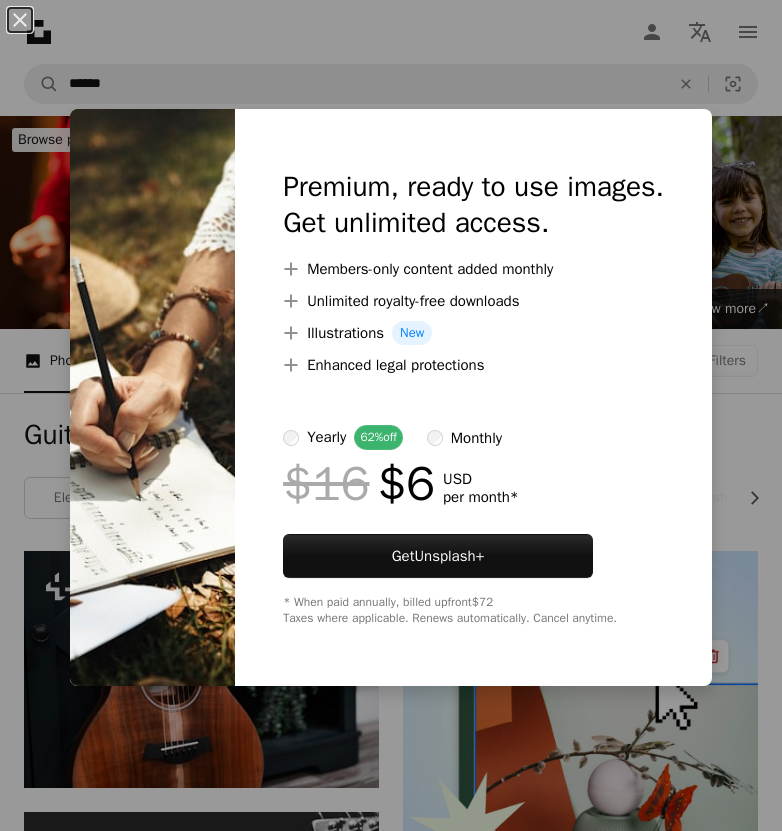 scroll, scrollTop: 35997, scrollLeft: 0, axis: vertical 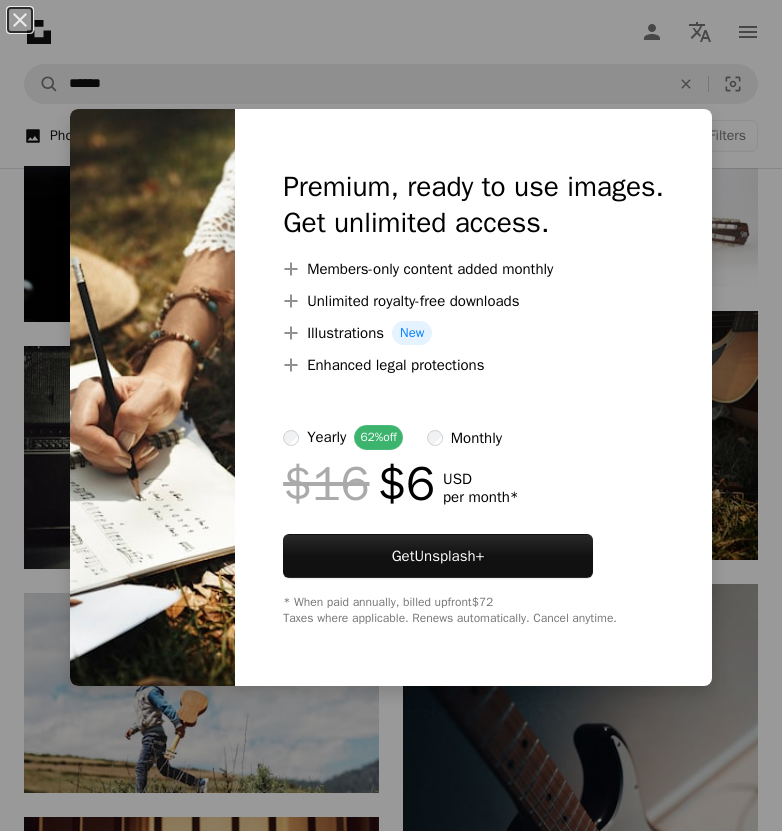 click on "An X shape Premium, ready to use images. Get unlimited access. A plus sign Members-only content added monthly A plus sign Unlimited royalty-free downloads A plus sign Illustrations  New A plus sign Enhanced legal protections yearly 62%  off monthly $16   $6 USD per month * Get  Unsplash+ * When paid annually, billed upfront  $72 Taxes where applicable. Renews automatically. Cancel anytime." at bounding box center [391, 415] 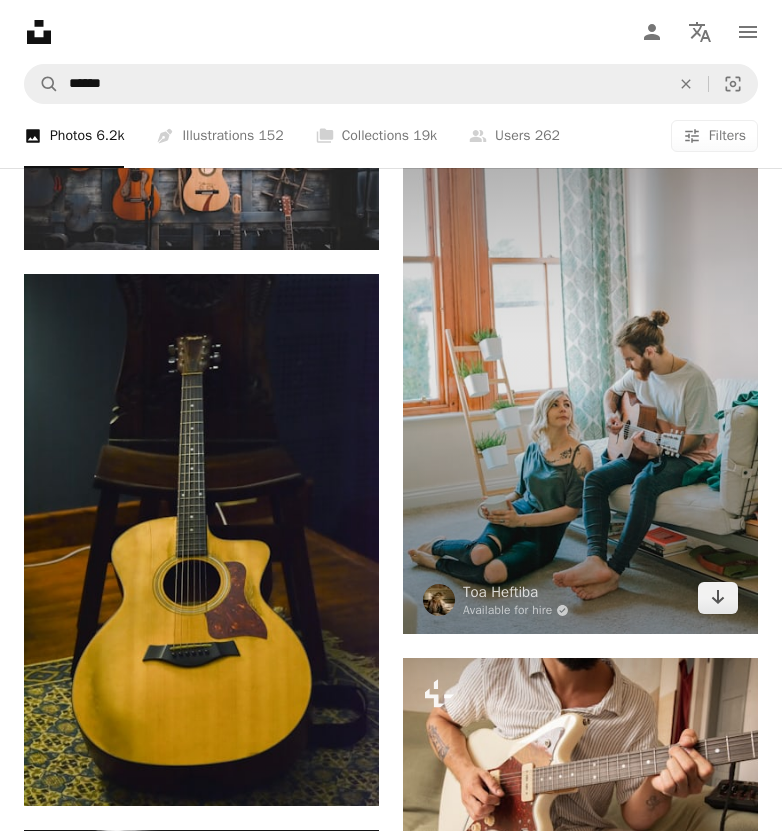 scroll, scrollTop: 38635, scrollLeft: 0, axis: vertical 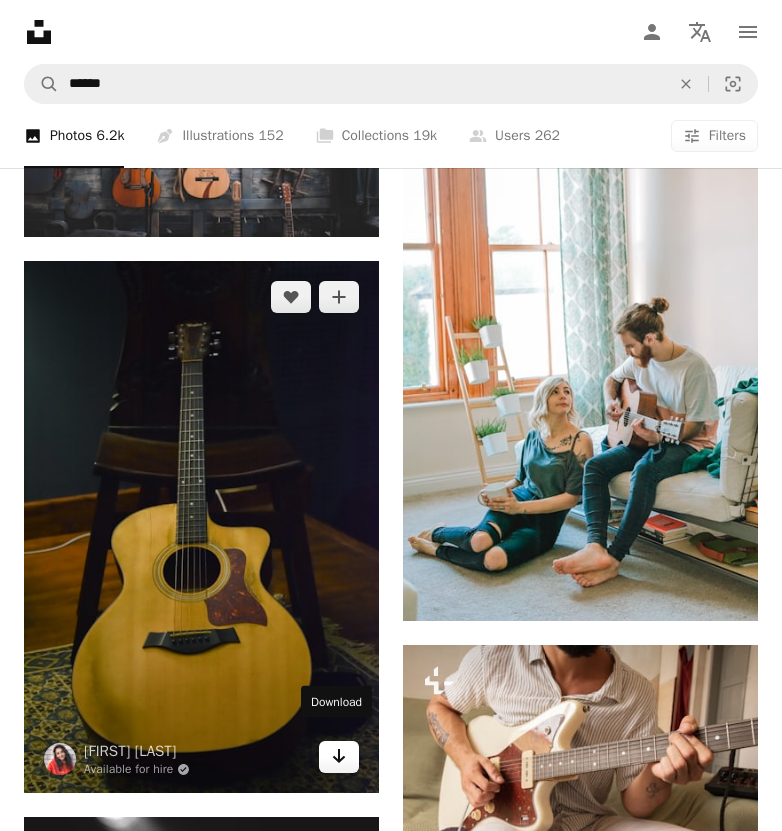 click 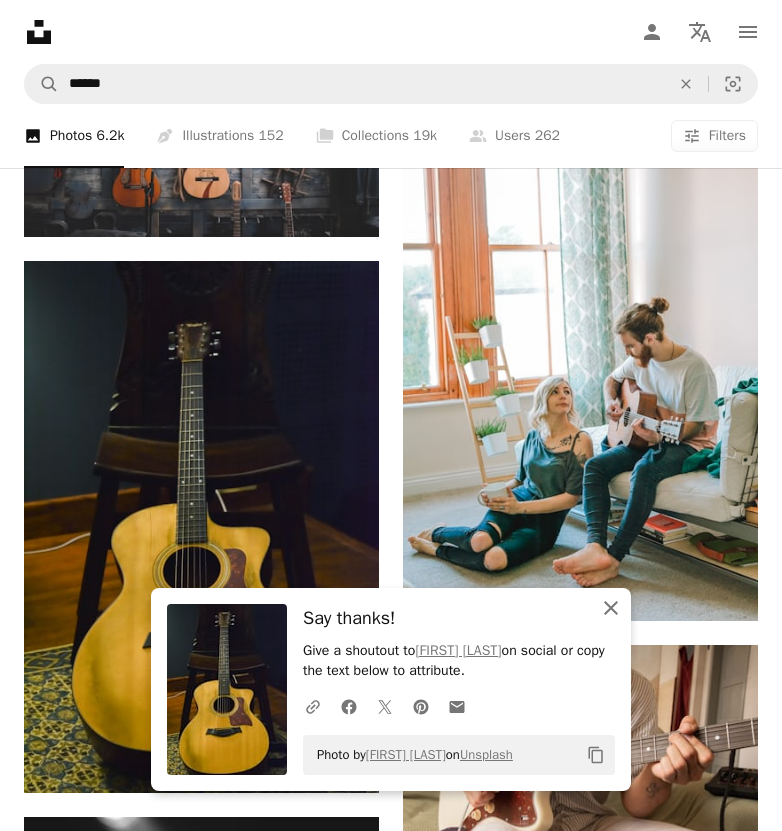 click on "An X shape" 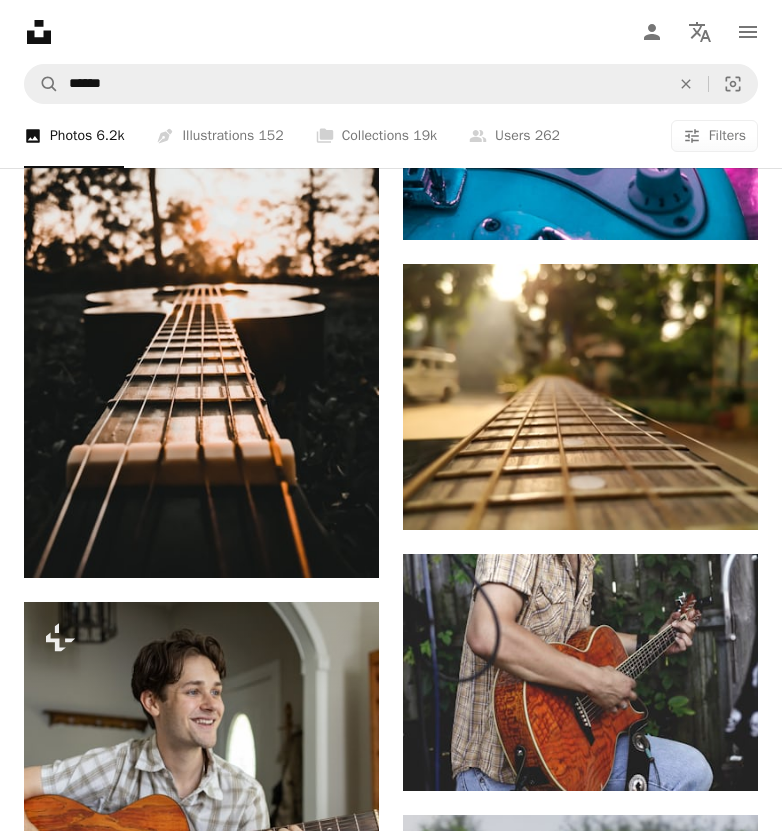 scroll, scrollTop: 51296, scrollLeft: 0, axis: vertical 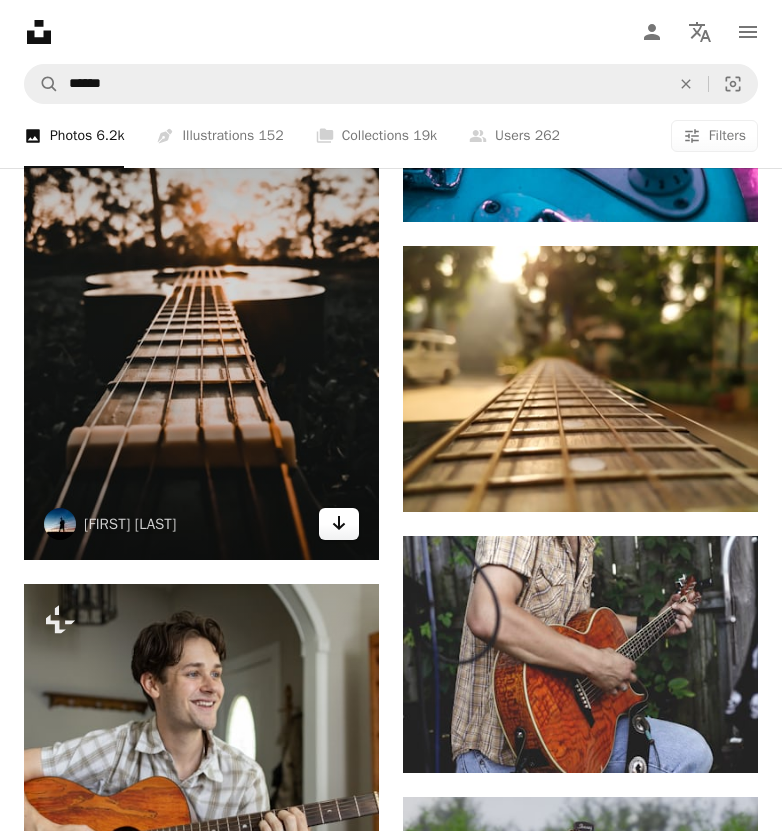 click on "Arrow pointing down" 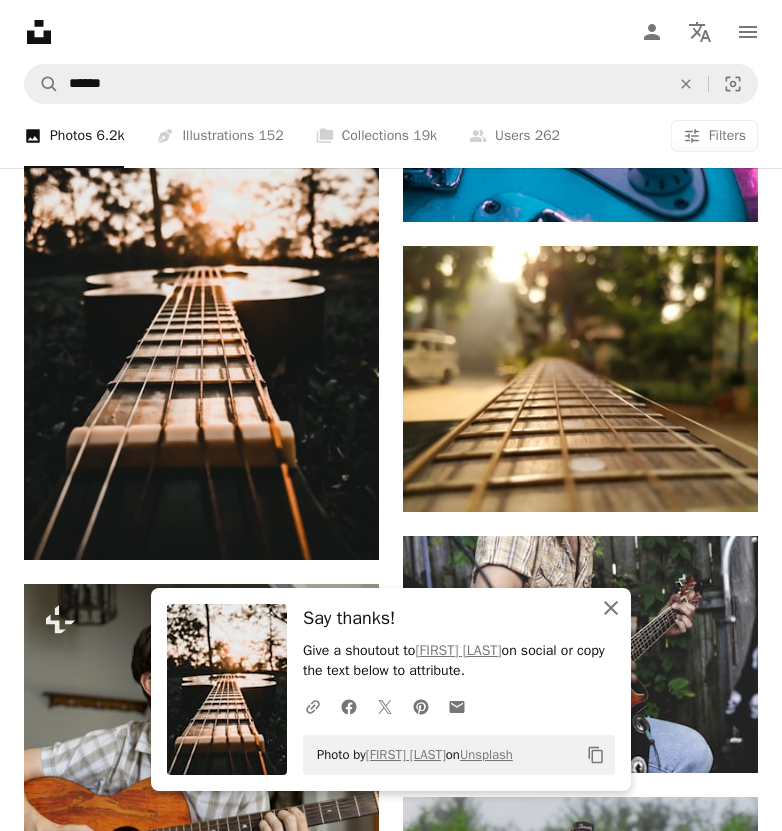 click on "An X shape" 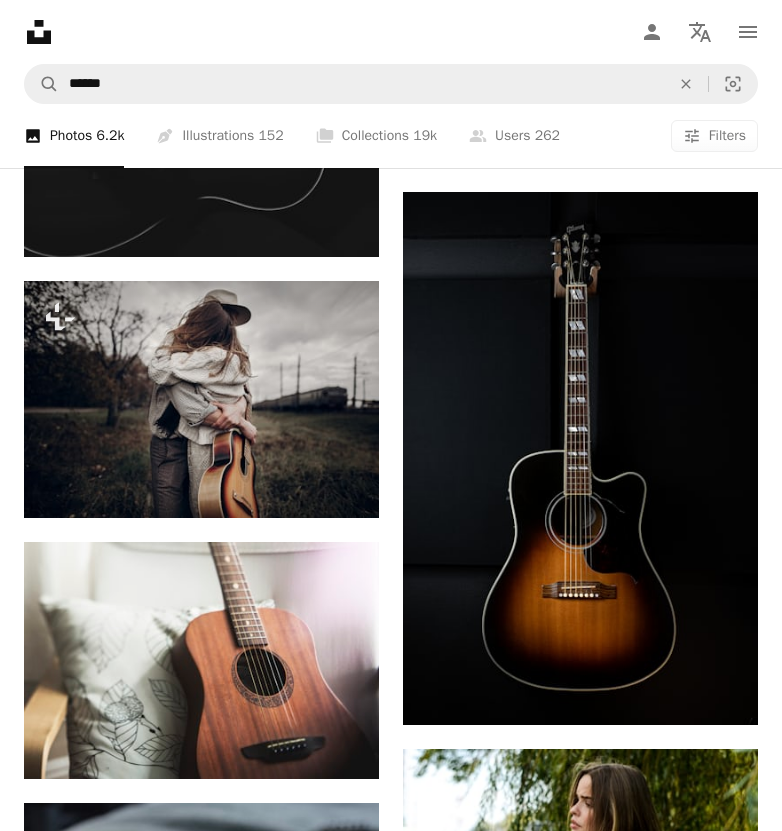 scroll, scrollTop: 60657, scrollLeft: 0, axis: vertical 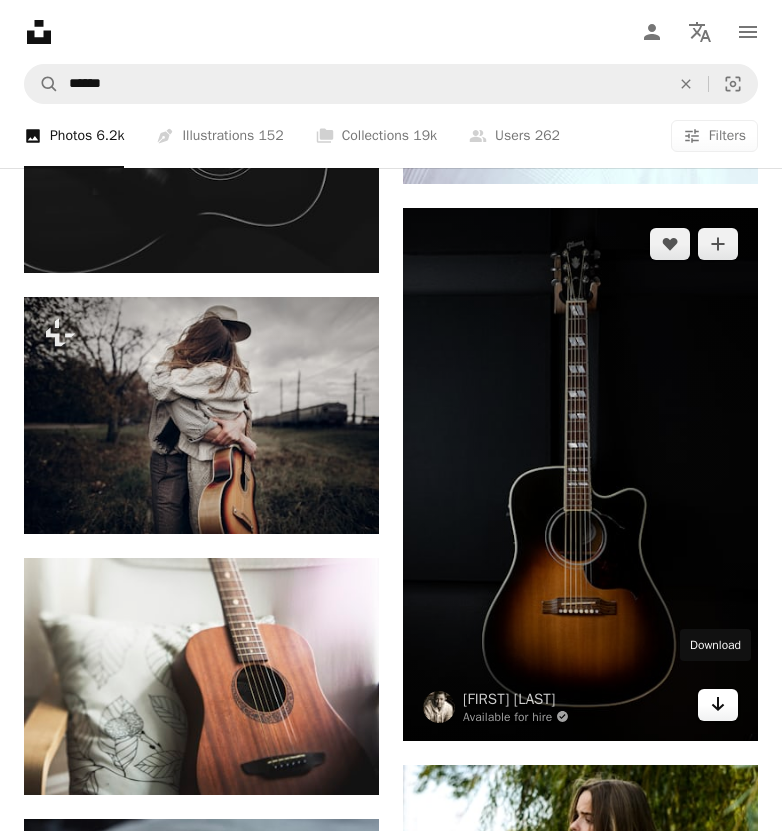 click on "Arrow pointing down" 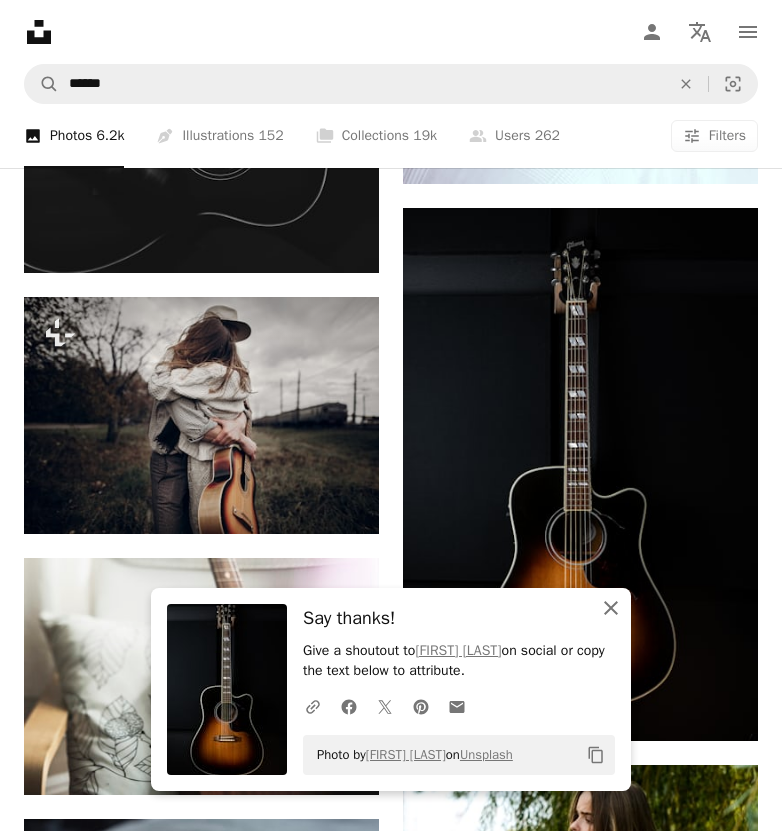 click on "An X shape" 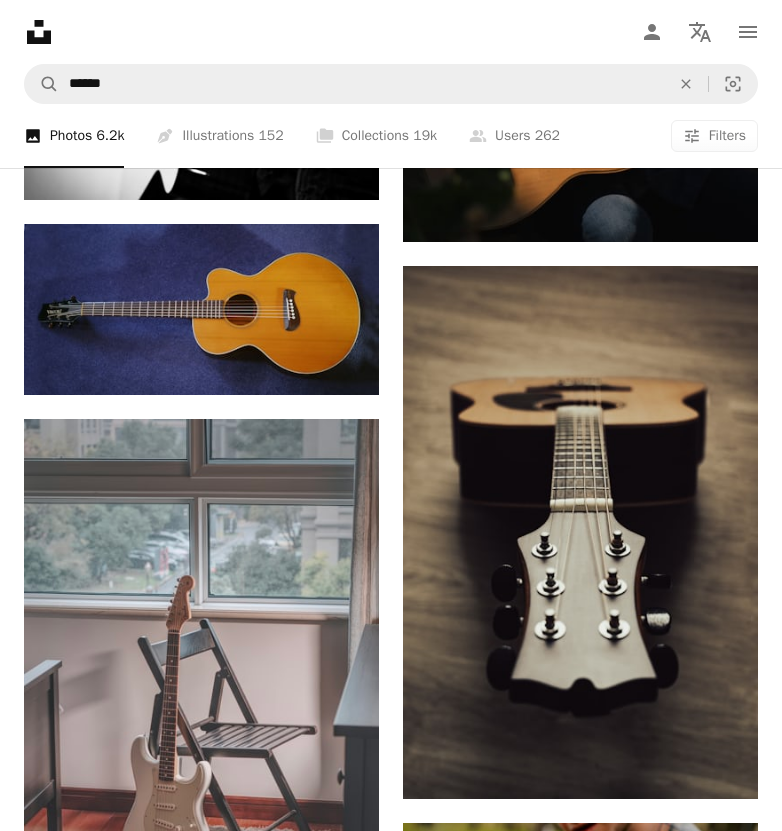 scroll, scrollTop: 71908, scrollLeft: 0, axis: vertical 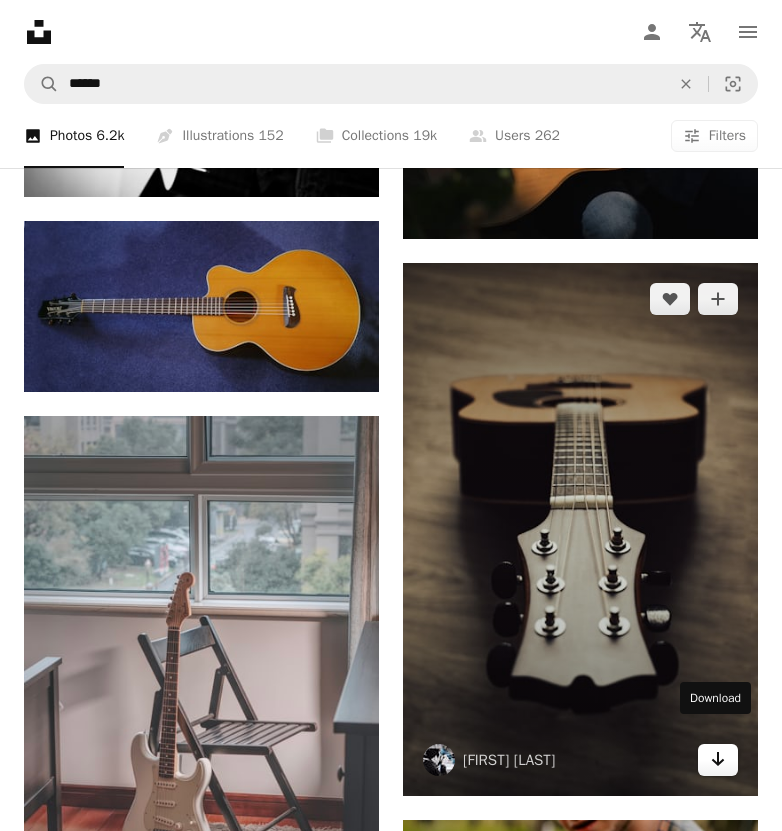 click on "Arrow pointing down" 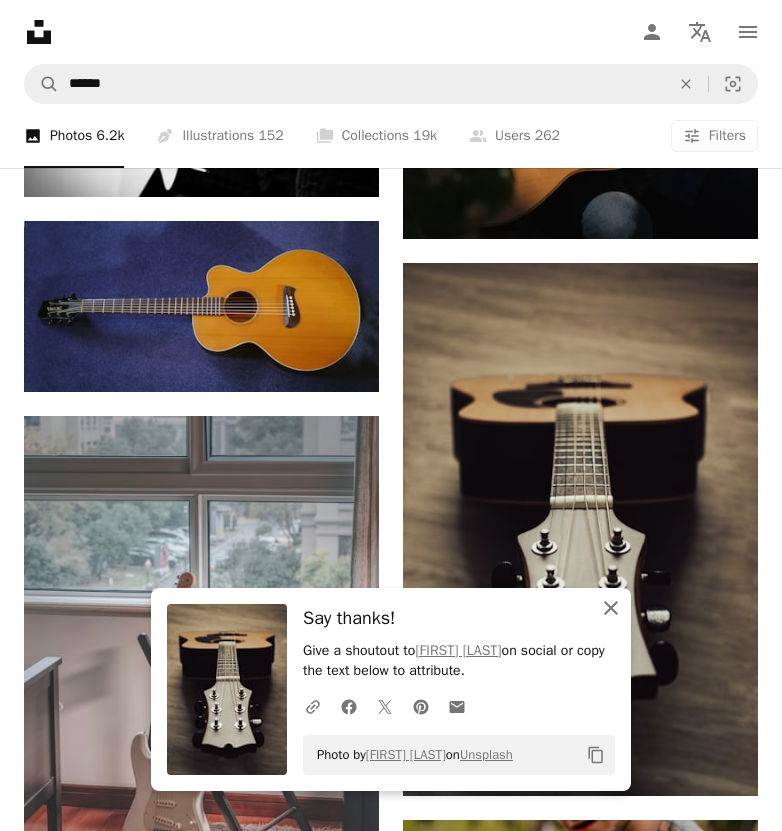 click on "An X shape" 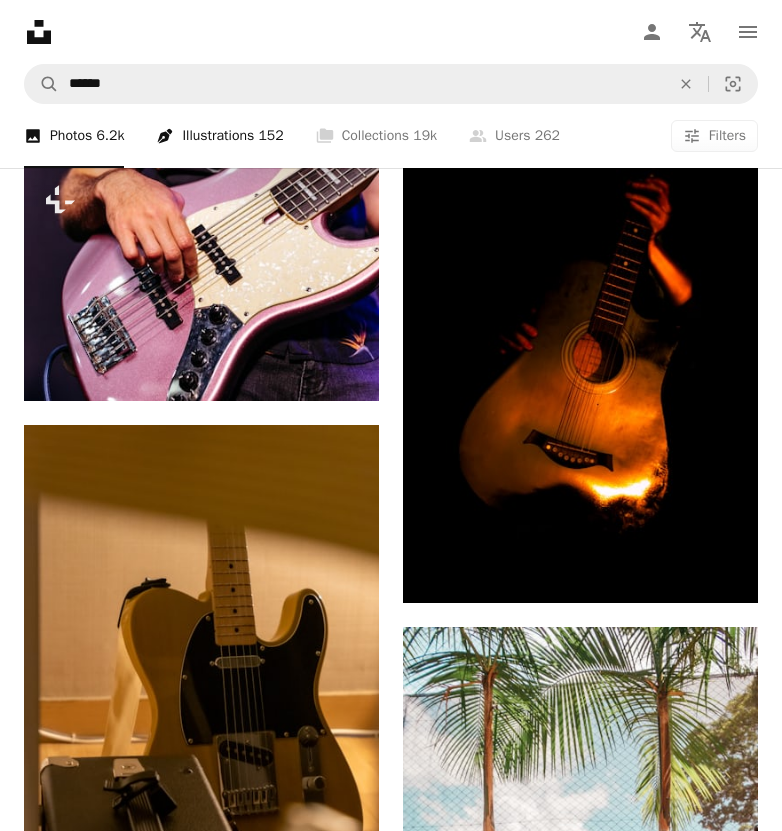 scroll, scrollTop: 74177, scrollLeft: 0, axis: vertical 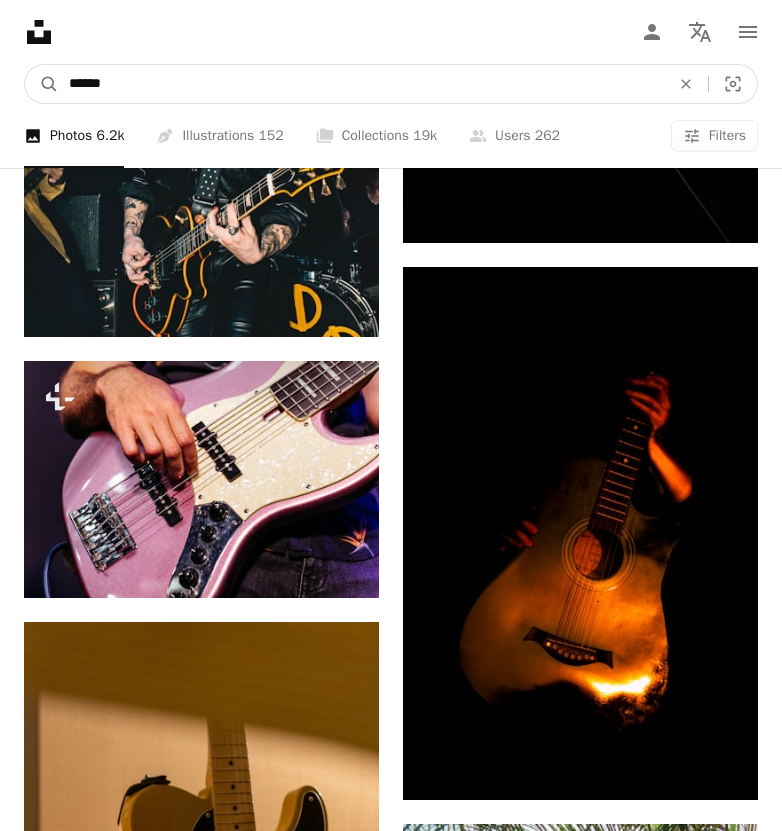 click on "******" at bounding box center (361, 84) 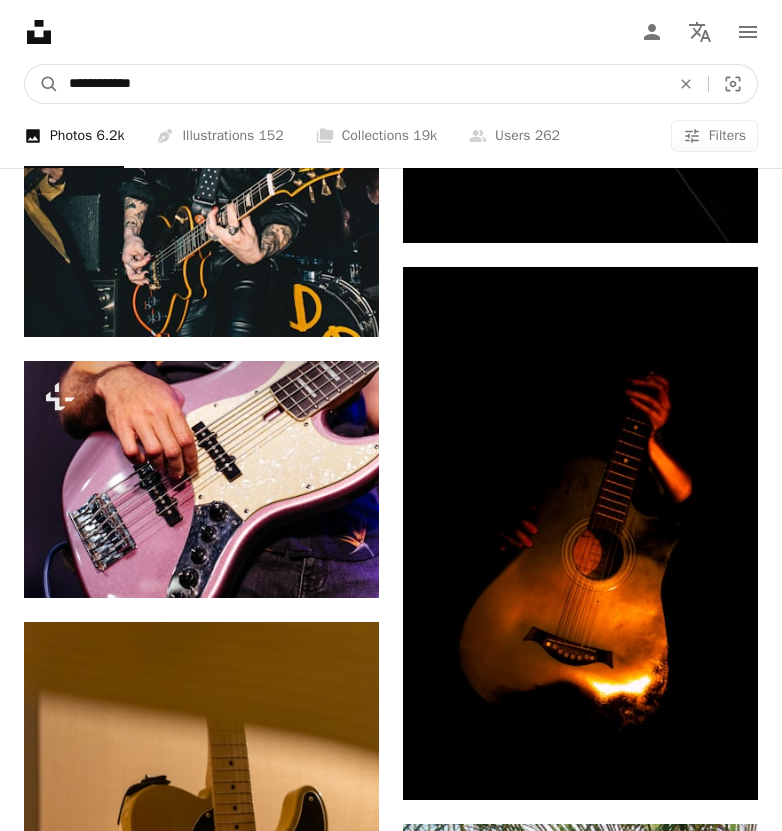 type on "**********" 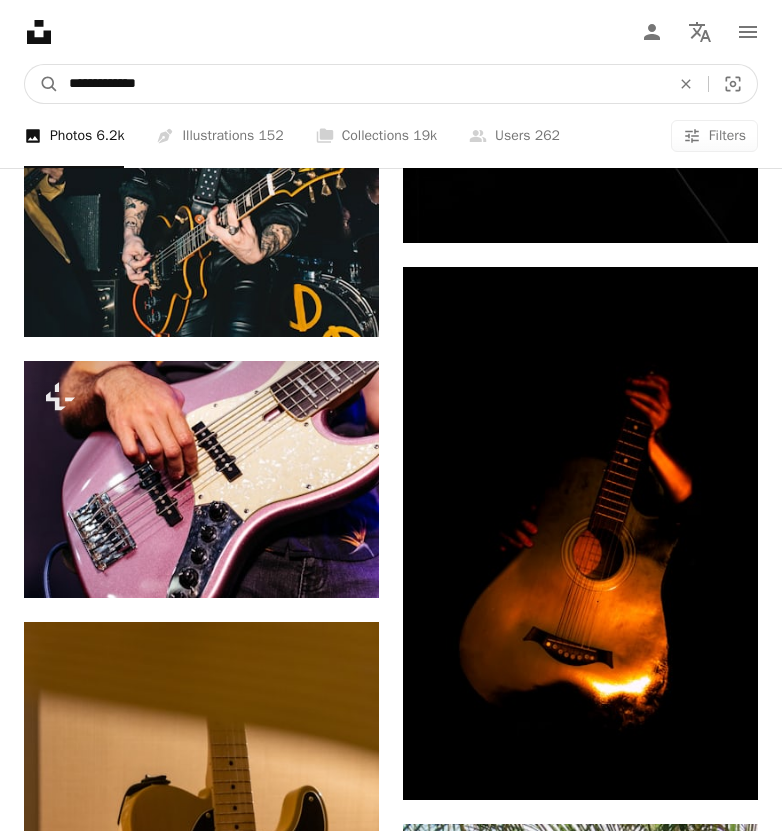 click on "A magnifying glass" at bounding box center [42, 84] 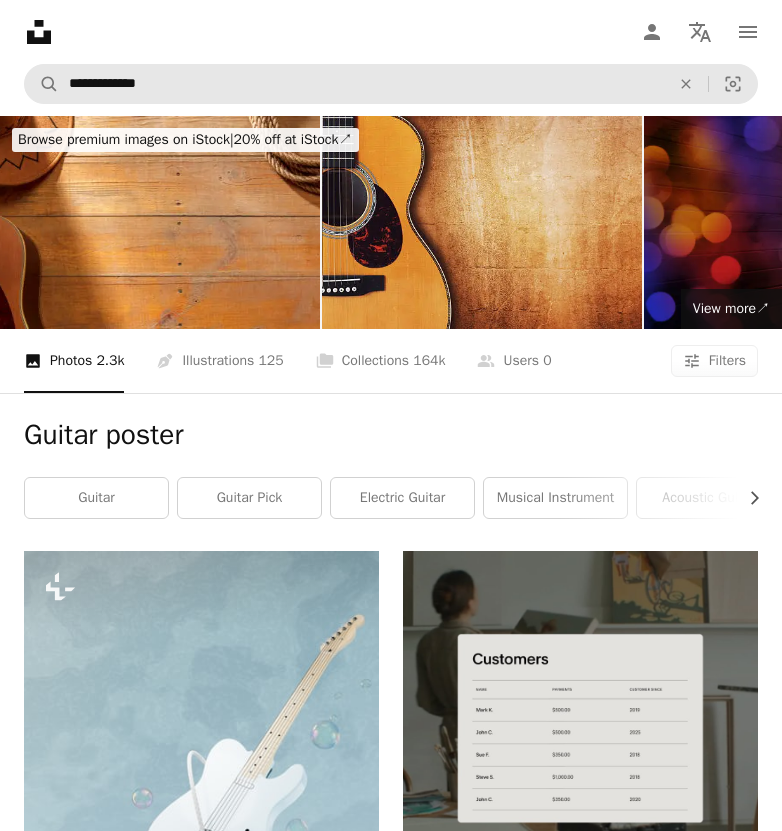 scroll, scrollTop: 0, scrollLeft: 0, axis: both 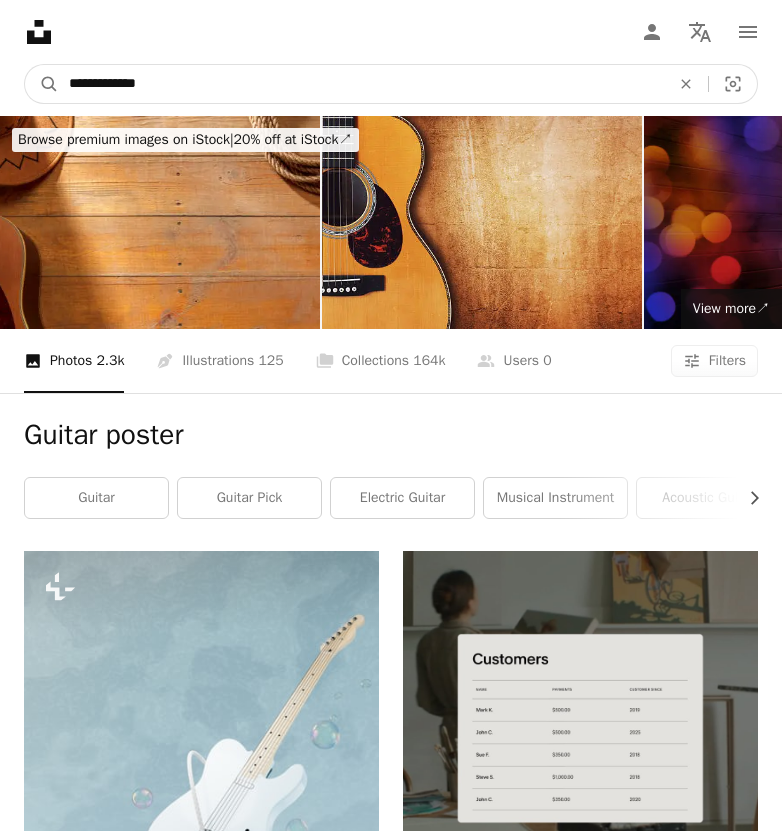 click on "**********" at bounding box center (361, 84) 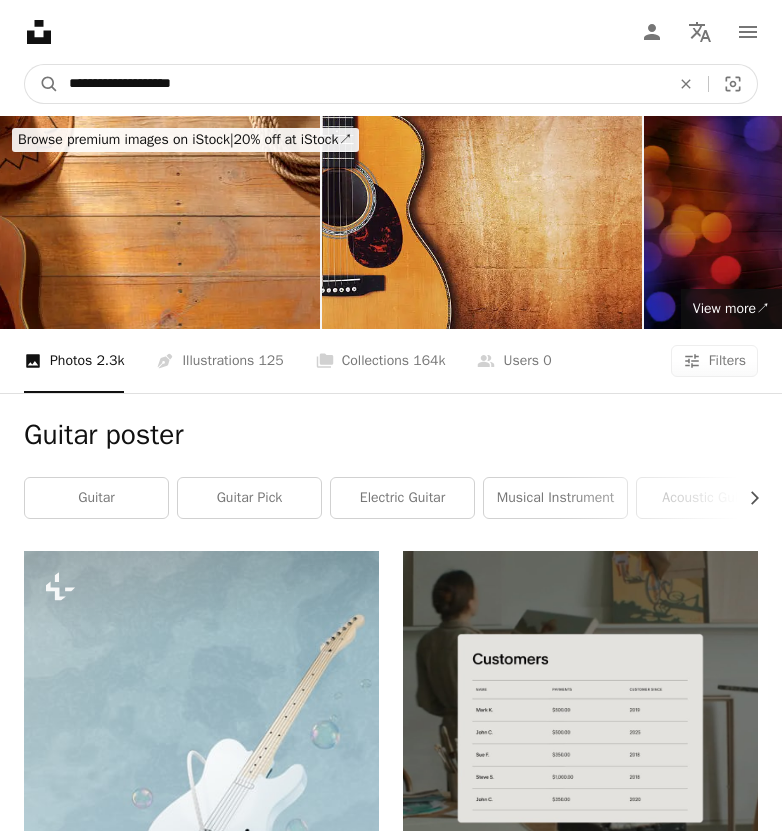 type on "**********" 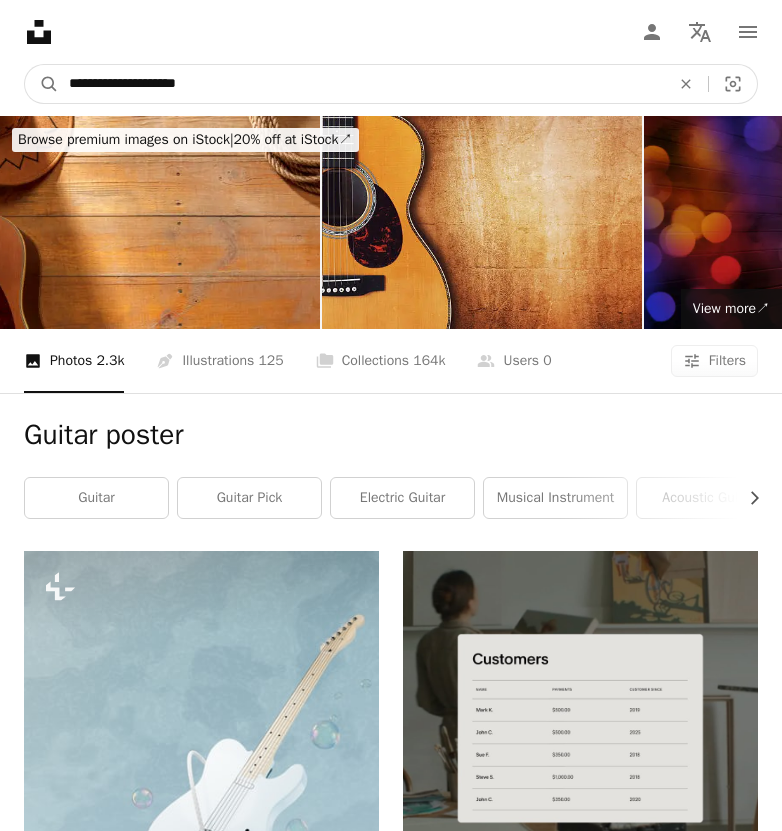 click on "A magnifying glass" at bounding box center [42, 84] 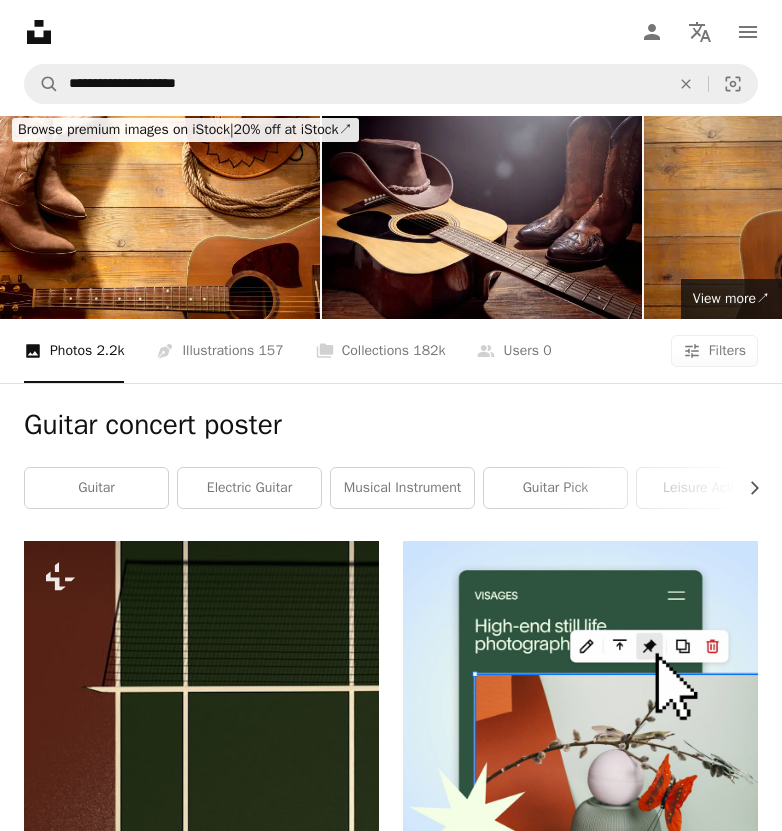 scroll, scrollTop: 10, scrollLeft: 0, axis: vertical 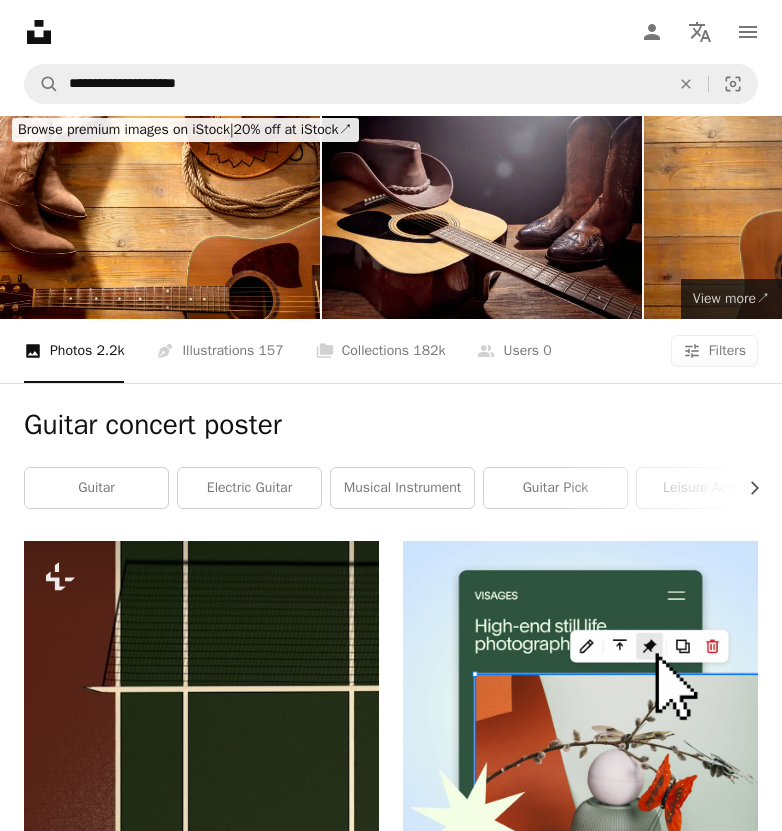 click on "View more  ↗ View more on iStock  ↗" at bounding box center (731, 299) 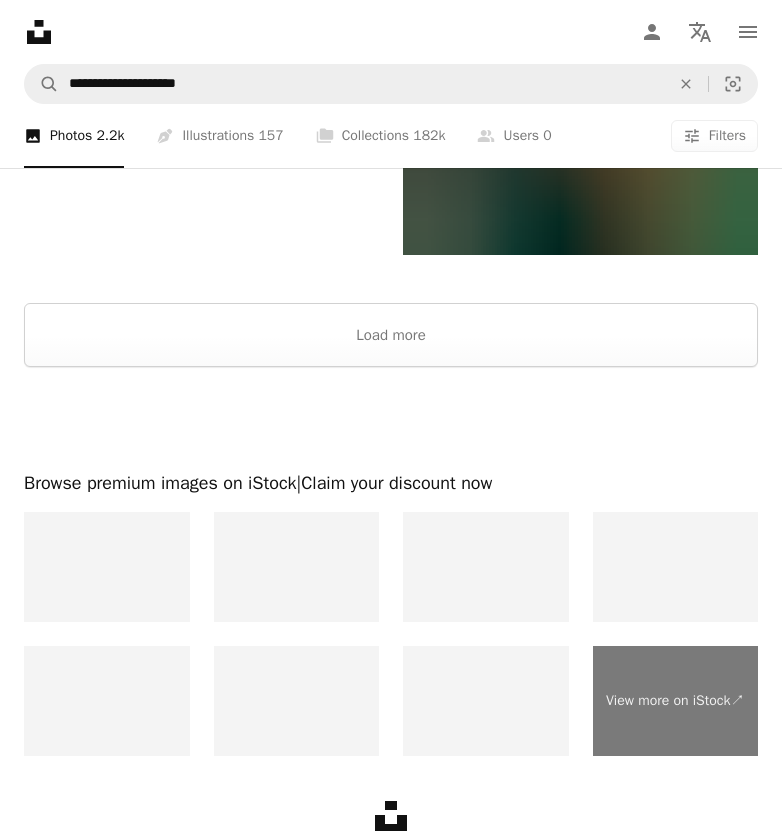 scroll, scrollTop: 5278, scrollLeft: 0, axis: vertical 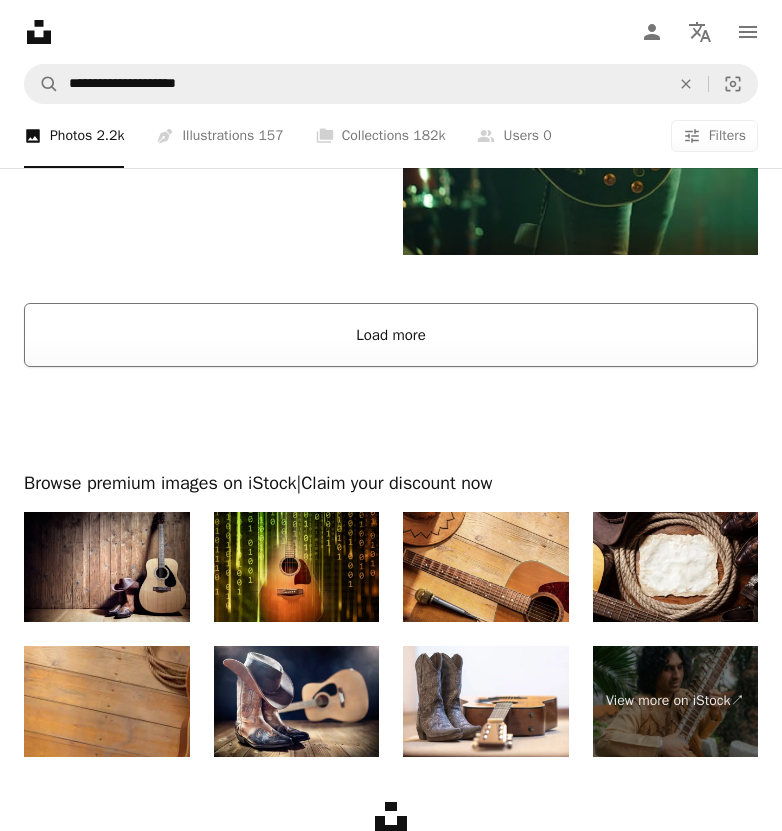 click on "Load more" at bounding box center [391, 335] 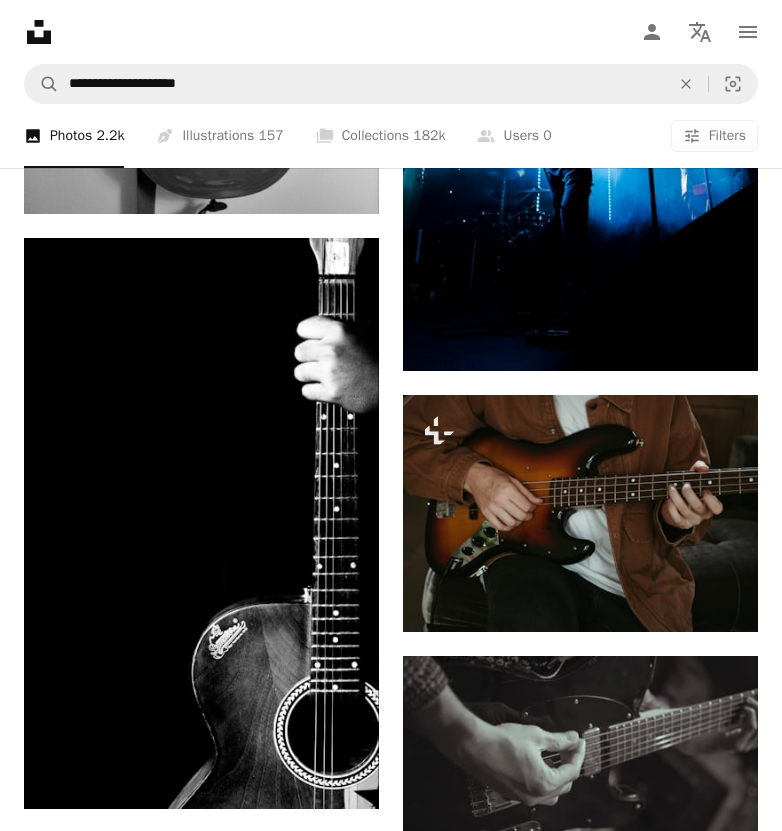 scroll, scrollTop: 34749, scrollLeft: 0, axis: vertical 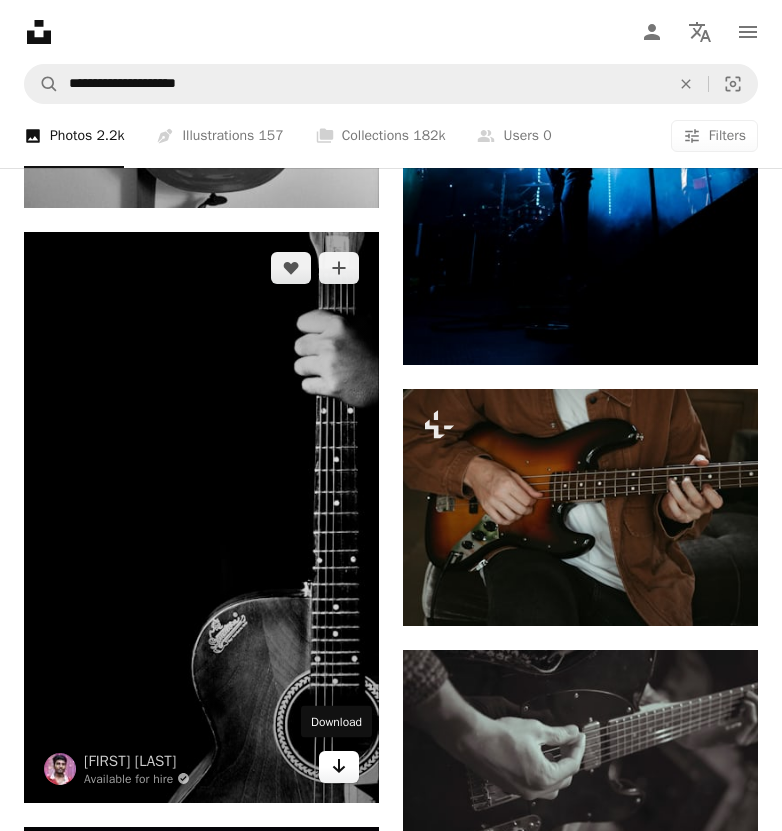 click on "Arrow pointing down" 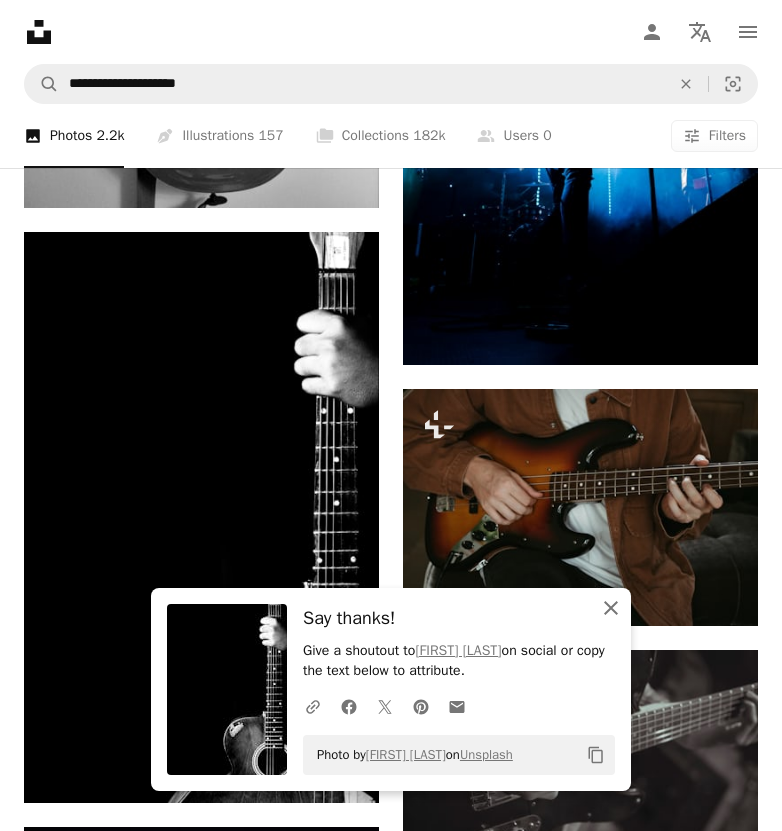 click on "An X shape" 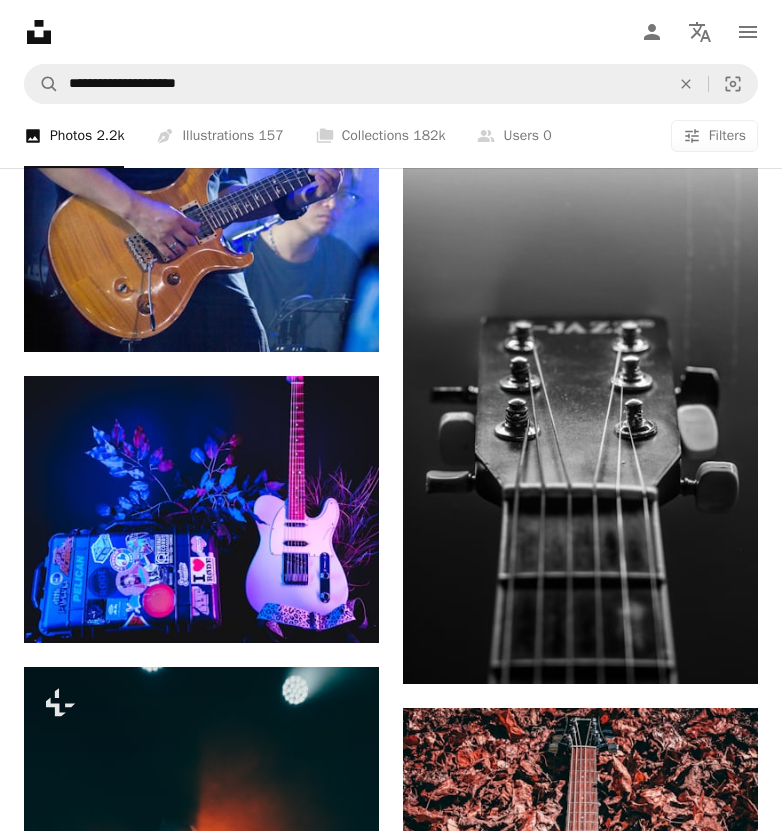 scroll, scrollTop: 36605, scrollLeft: 0, axis: vertical 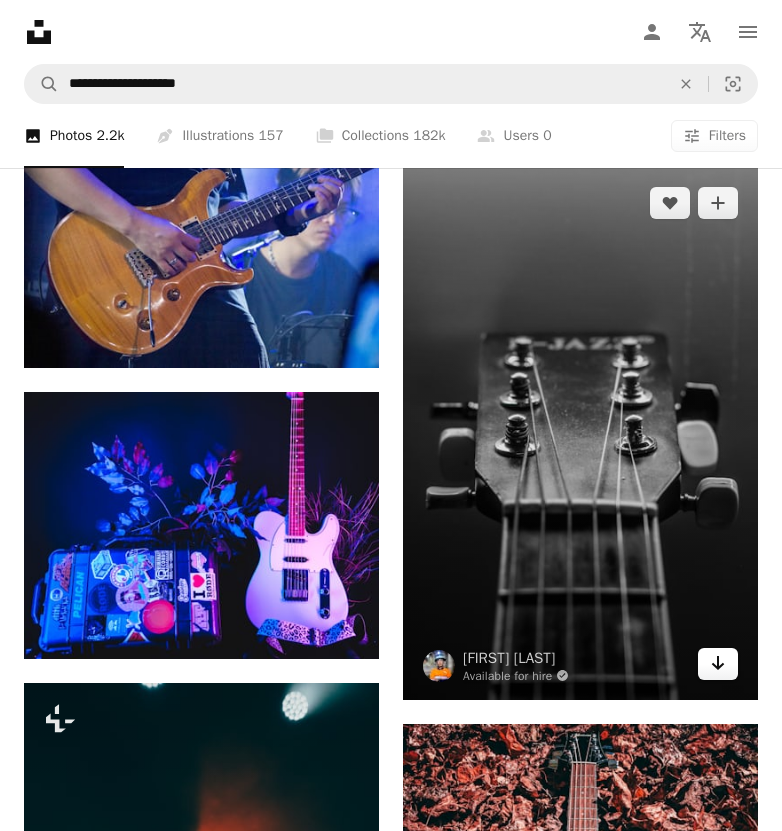 click on "Arrow pointing down" 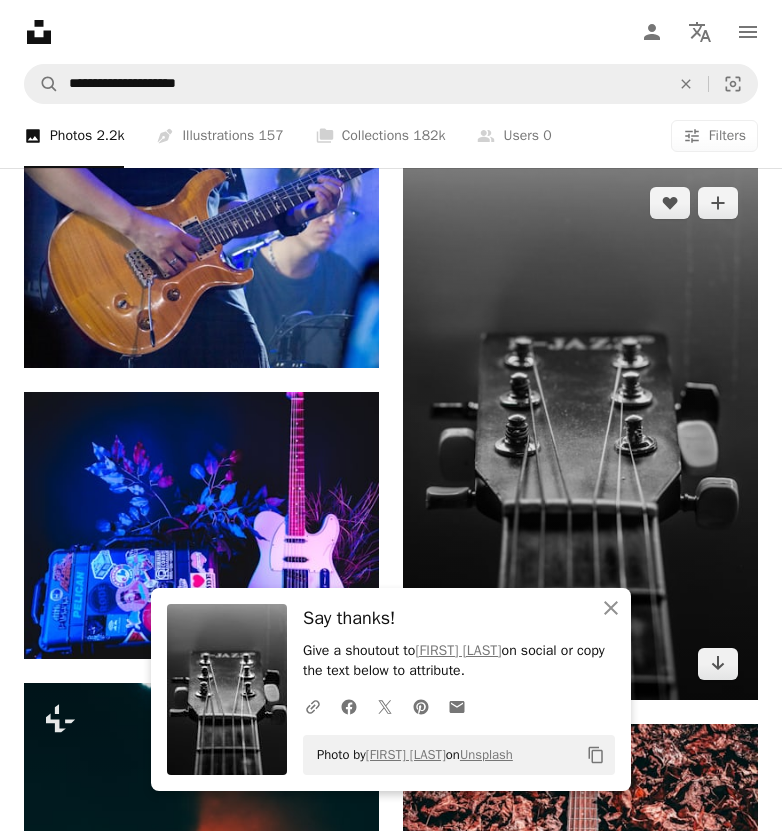 click at bounding box center [580, 433] 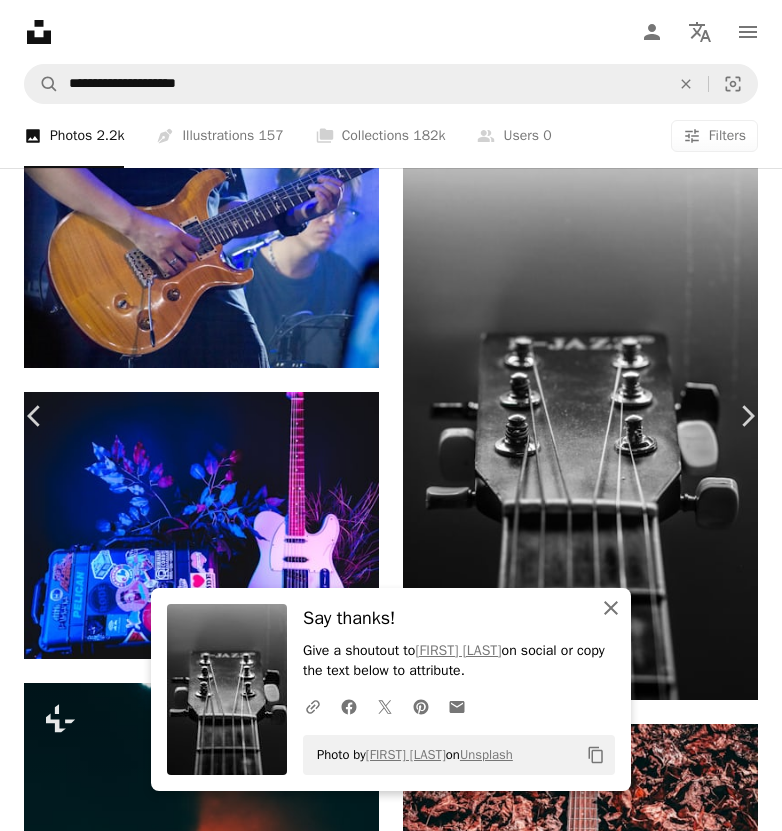 click 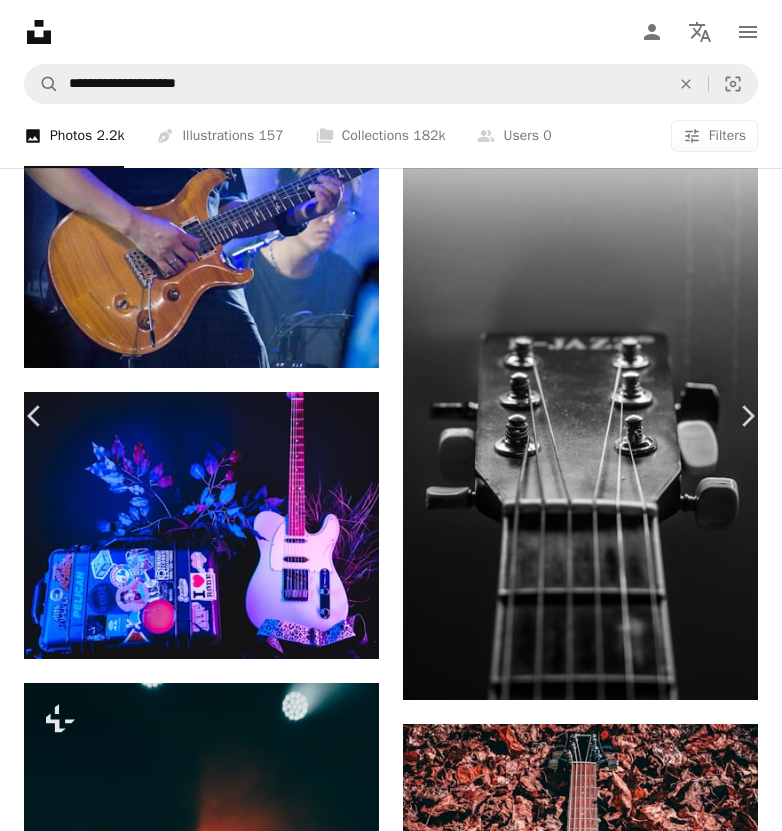 click 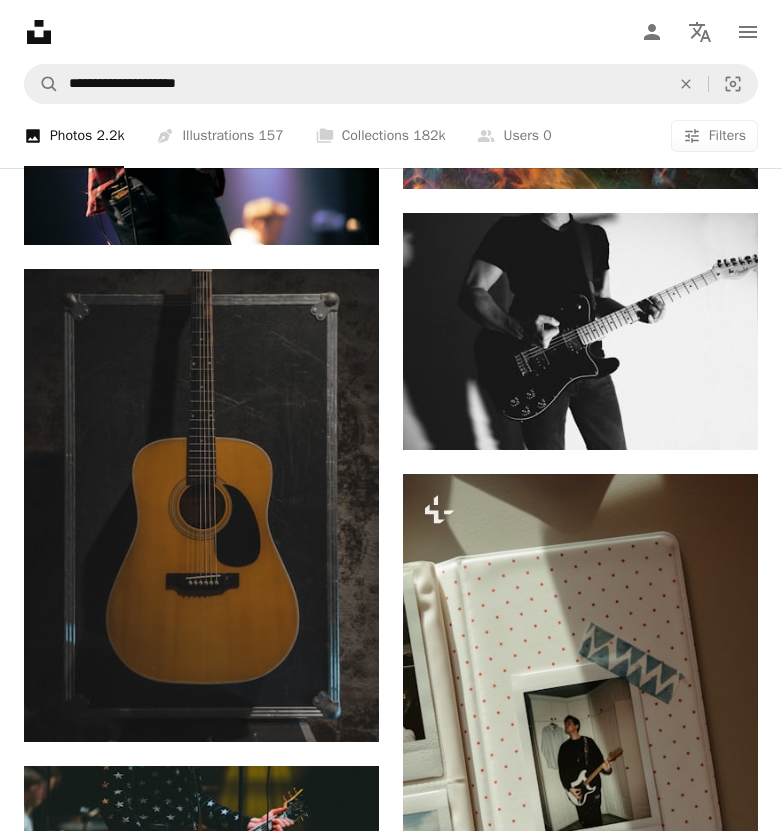 scroll, scrollTop: 54308, scrollLeft: 0, axis: vertical 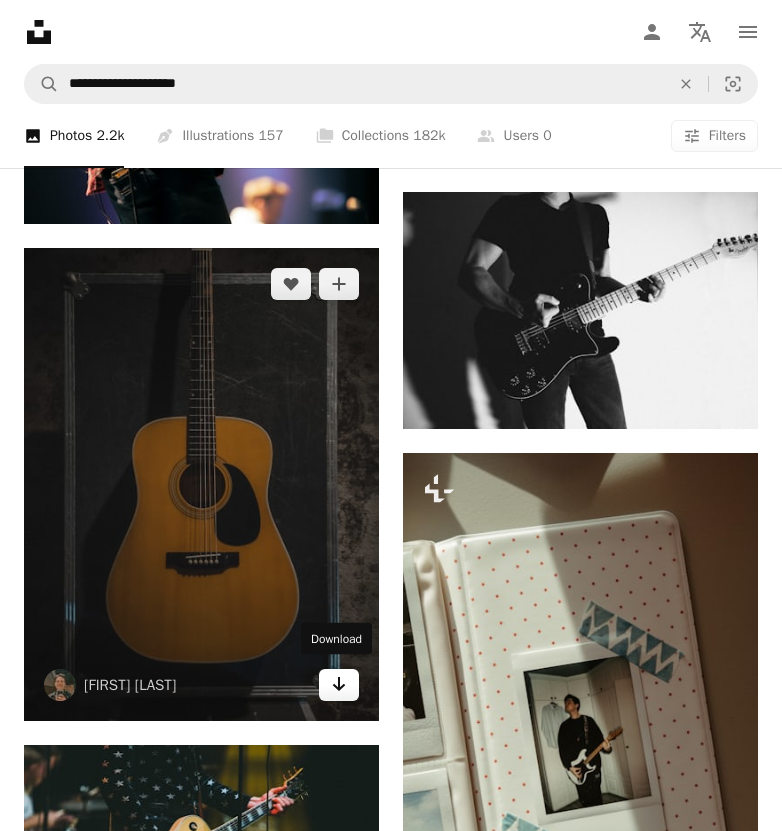 click 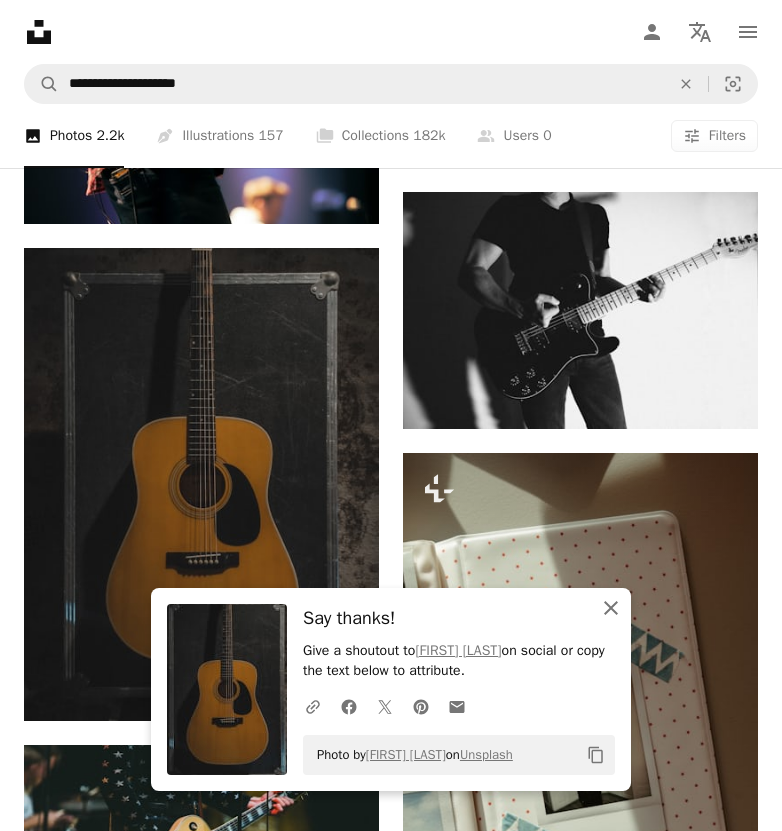 click on "An X shape" 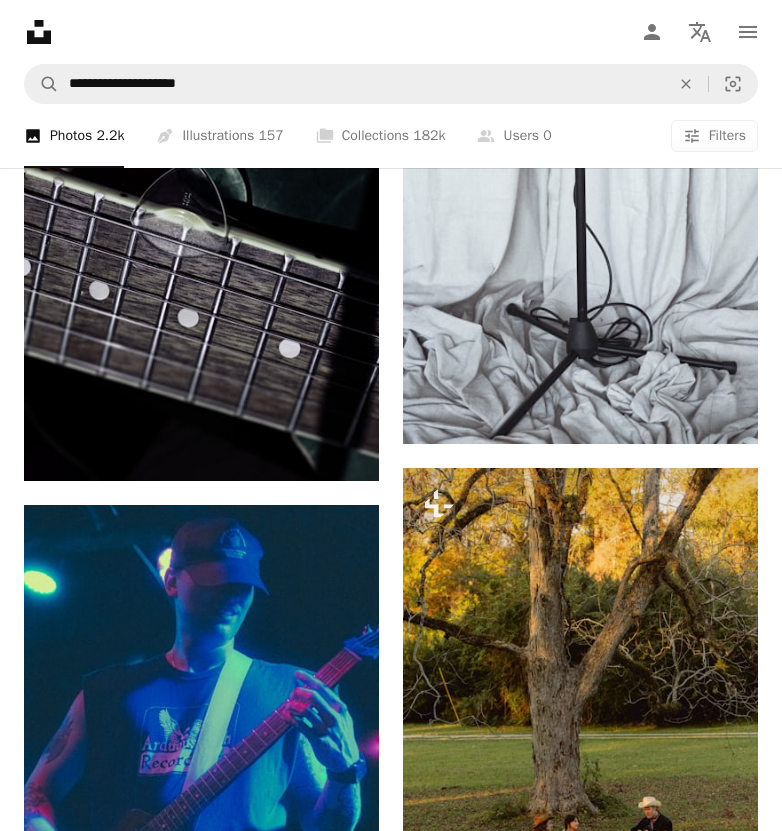 scroll, scrollTop: 91242, scrollLeft: 0, axis: vertical 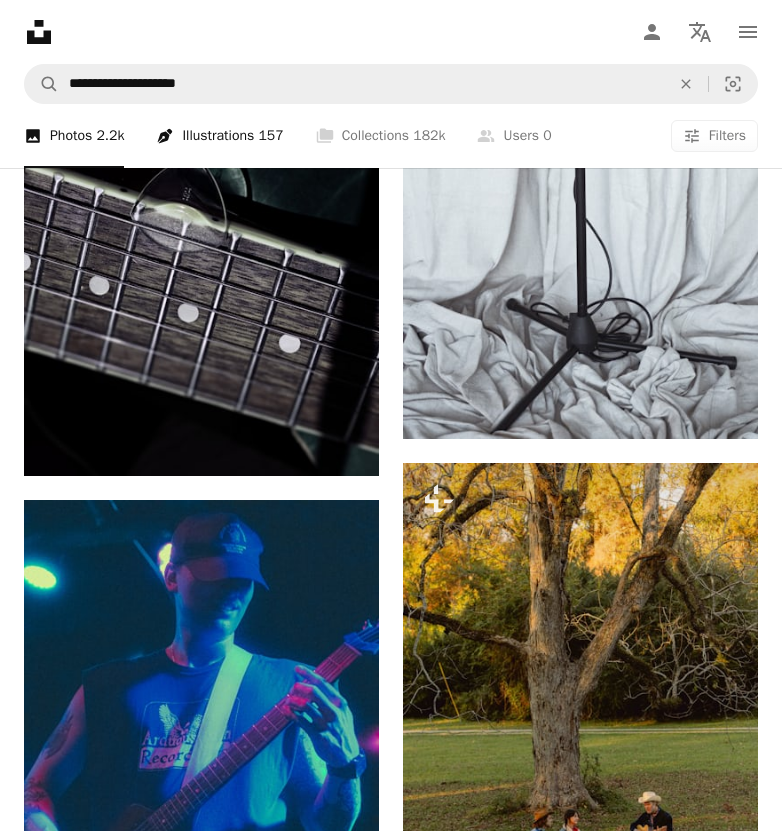 click on "Pen Tool Illustrations   157" at bounding box center [219, 136] 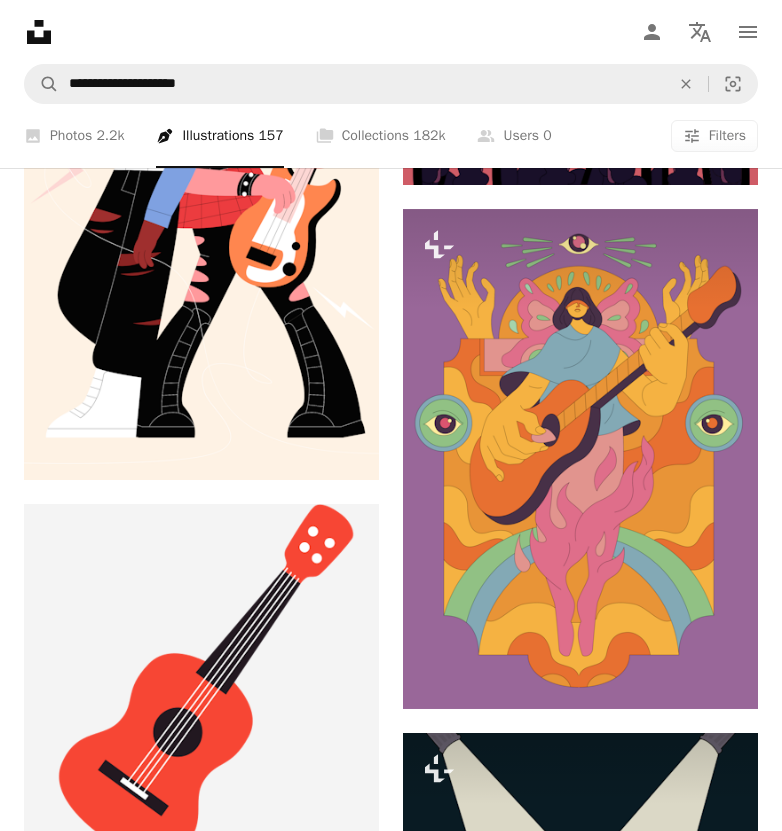 scroll, scrollTop: 2583, scrollLeft: 0, axis: vertical 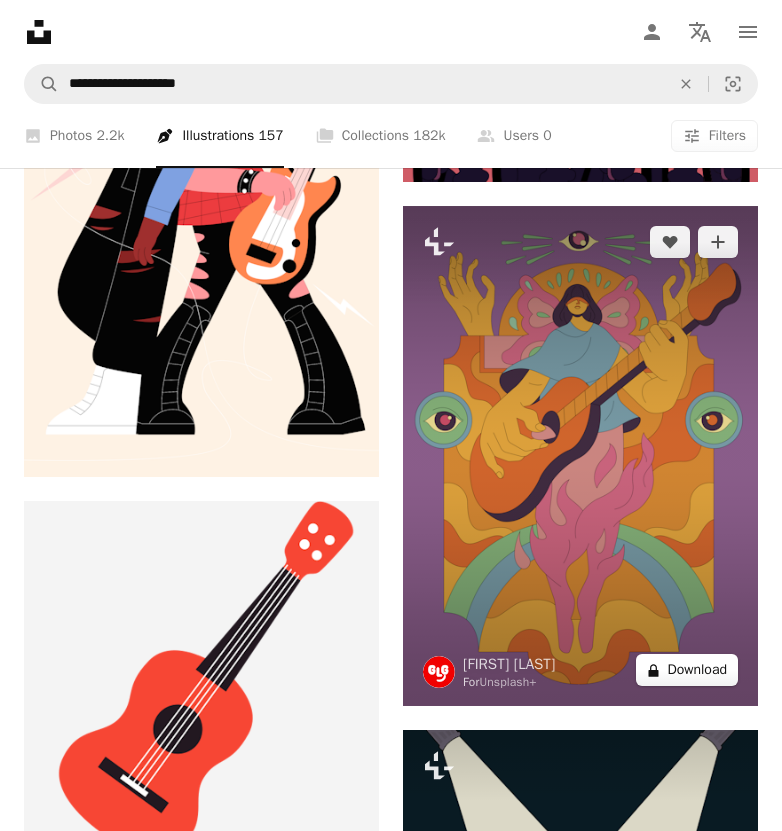 click on "A lock Download" at bounding box center (687, 670) 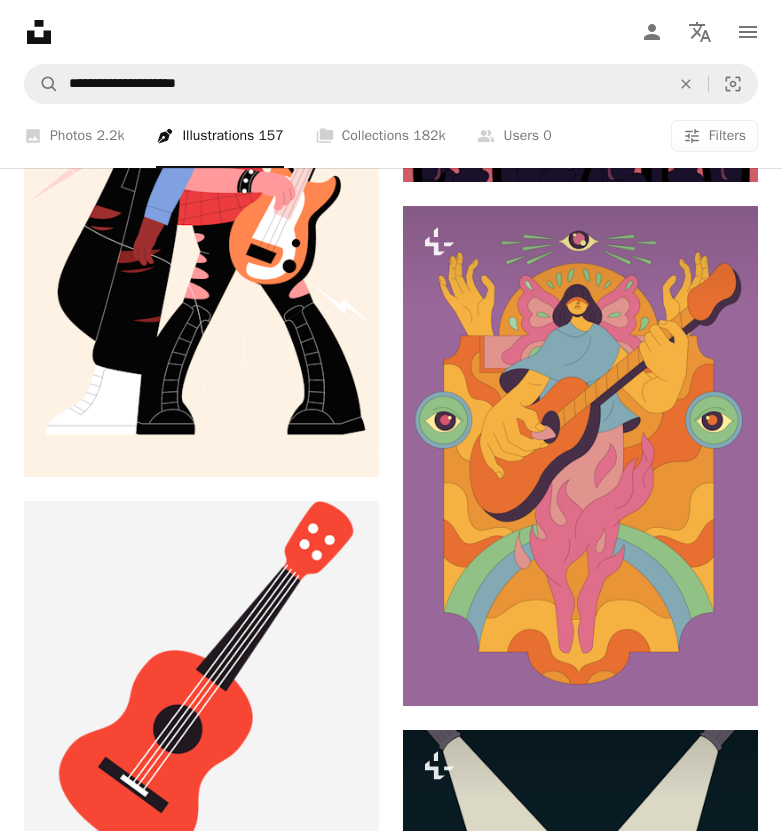 click on "An X shape Premium, ready to use images. Get unlimited access. A plus sign Members-only content added monthly A plus sign Unlimited royalty-free downloads A plus sign Illustrations  New A plus sign Enhanced legal protections yearly 62%  off monthly $16   $6 USD per month * Get  Unsplash+ * When paid annually, billed upfront  $72 Taxes where applicable. Renews automatically. Cancel anytime." at bounding box center (391, 4224) 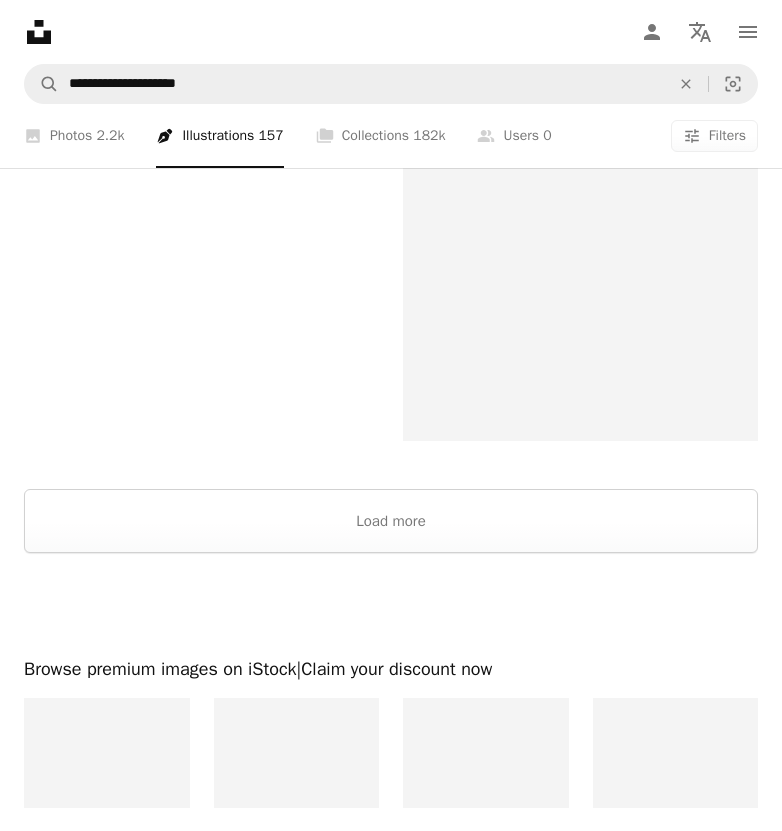 scroll, scrollTop: 5290, scrollLeft: 0, axis: vertical 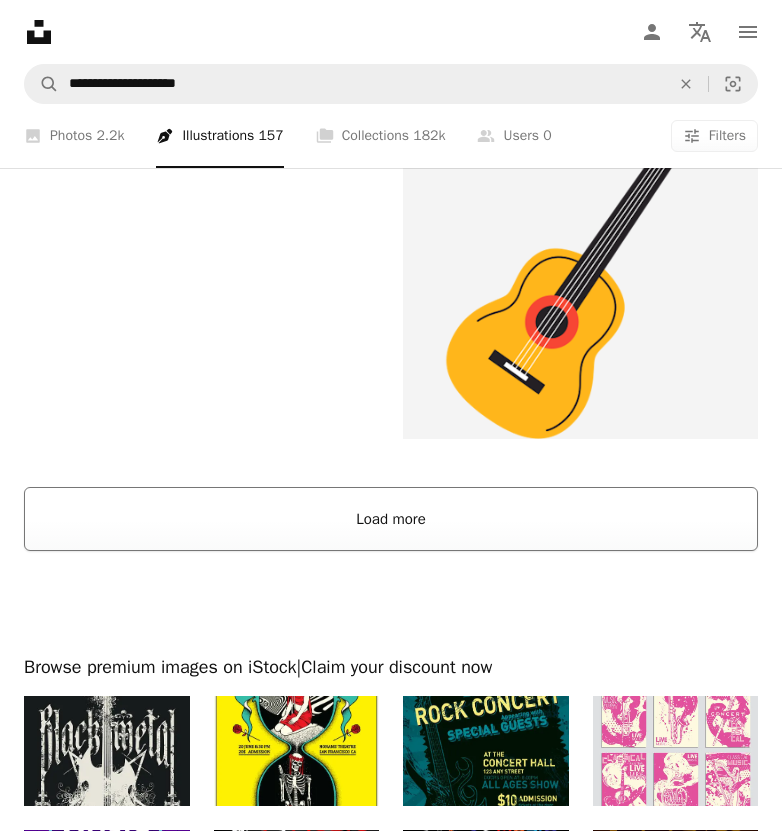 click on "Load more" at bounding box center [391, 519] 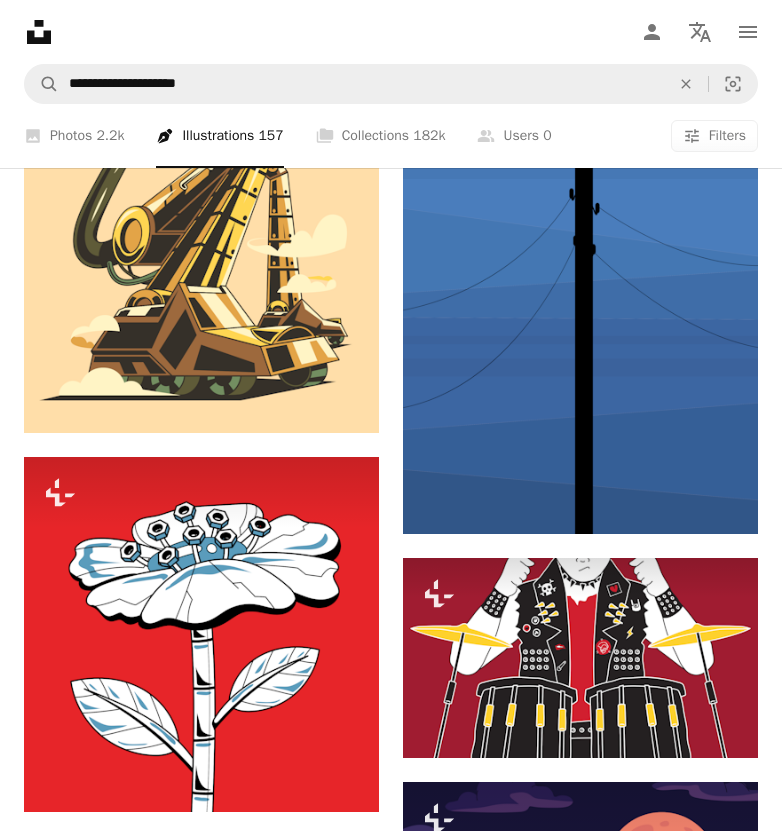 scroll, scrollTop: 65826, scrollLeft: 0, axis: vertical 